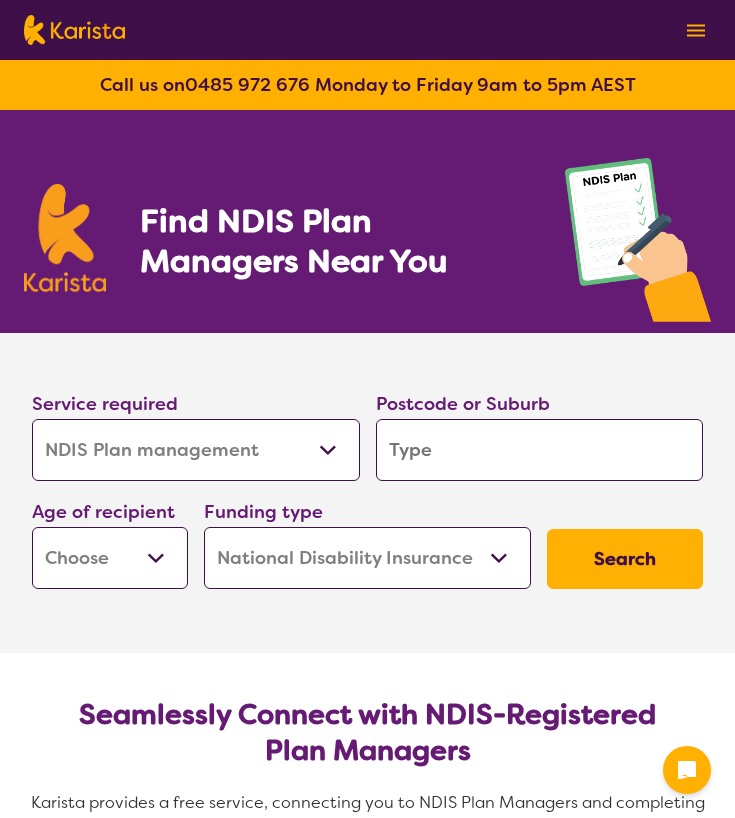 select on "NDIS Plan management" 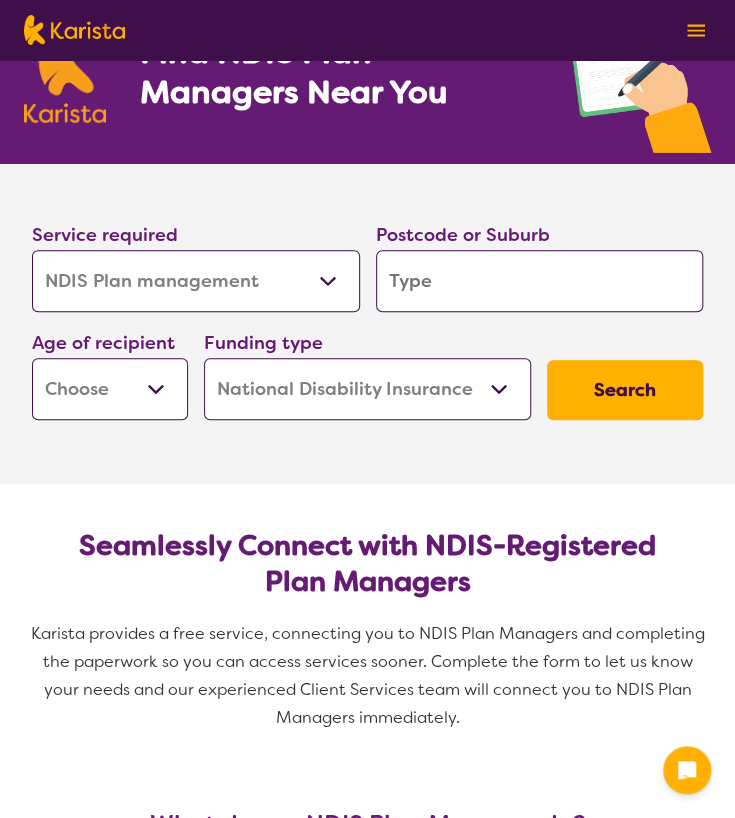 scroll, scrollTop: 171, scrollLeft: 0, axis: vertical 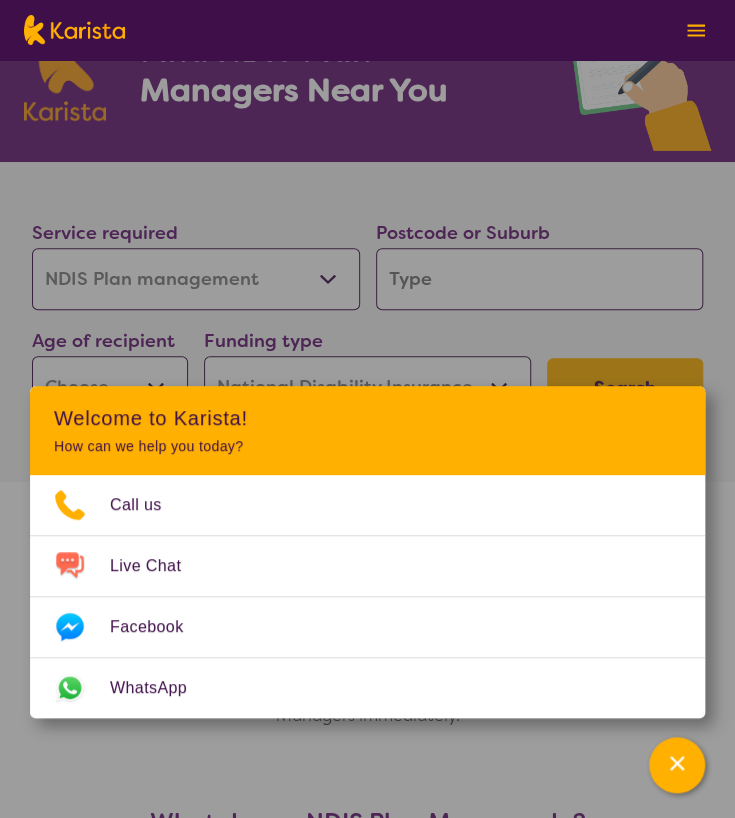 click on "Home Care Package (HCP) National Disability Insurance Scheme (NDIS) I don't know" at bounding box center (368, 387) 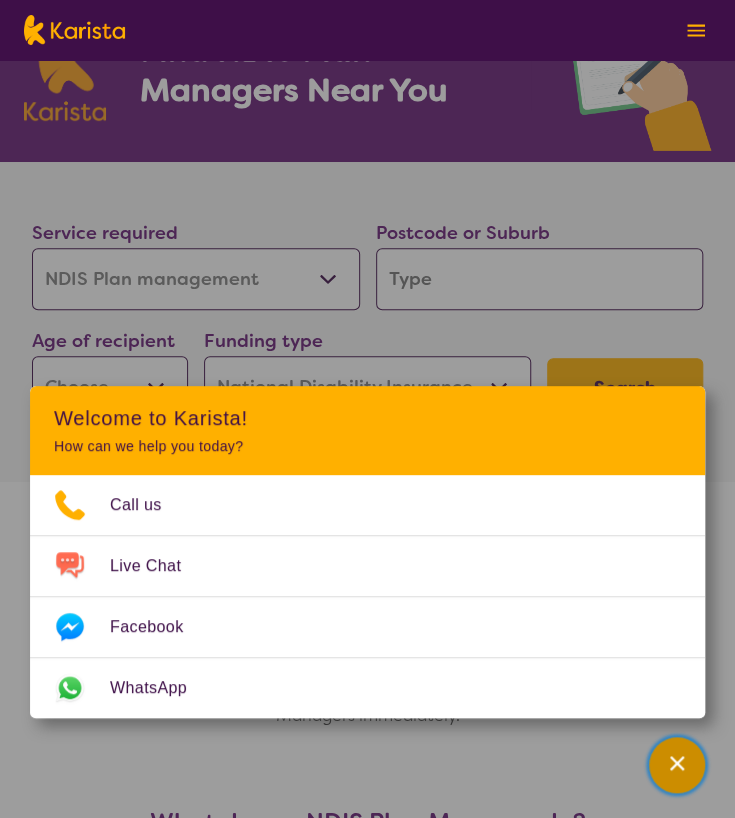 click 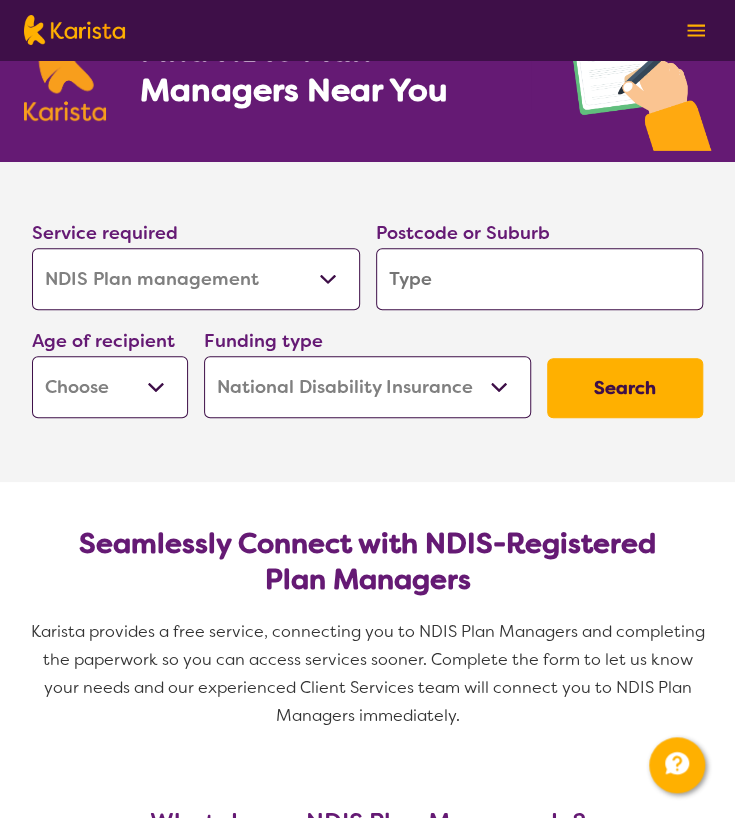 click on "Home Care Package (HCP) National Disability Insurance Scheme (NDIS) I don't know" at bounding box center [368, 387] 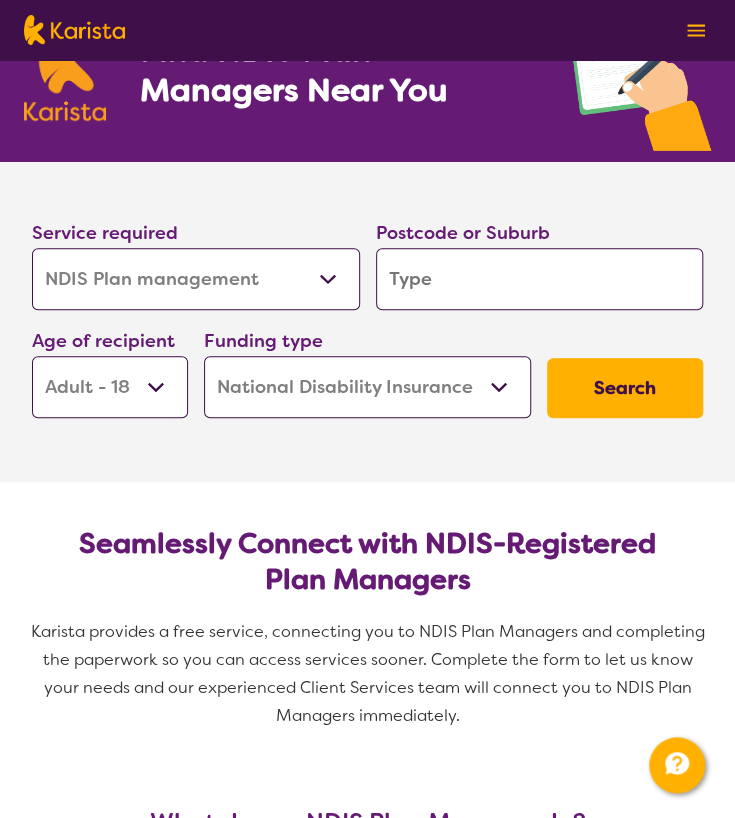 click on "Early Childhood - 0 to 9 Child - 10 to 11 Adolescent - 12 to 17 Adult - 18 to 64 Aged - 65+" at bounding box center [110, 387] 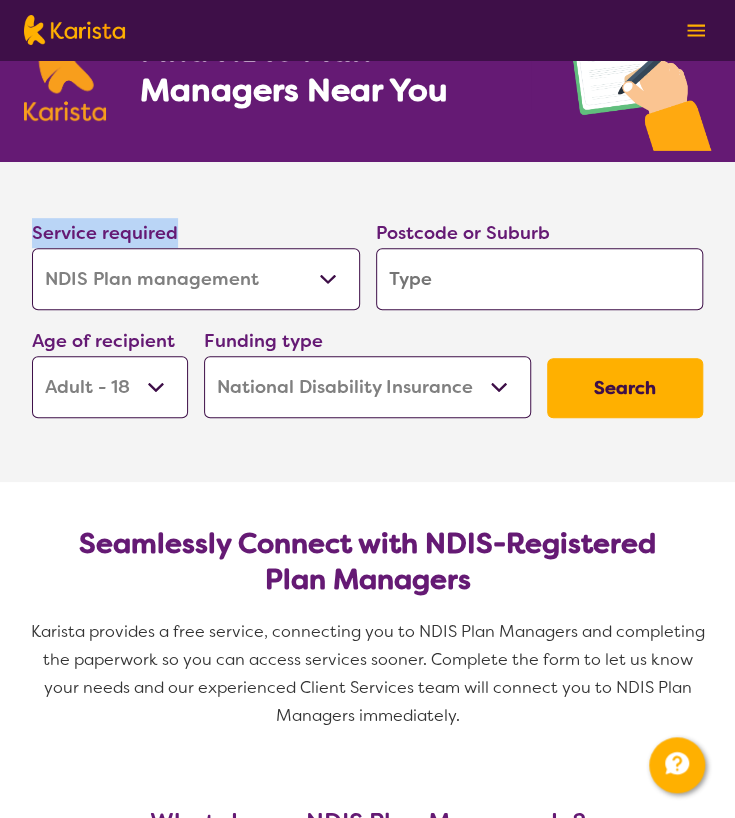 drag, startPoint x: 196, startPoint y: 229, endPoint x: 23, endPoint y: 230, distance: 173.00288 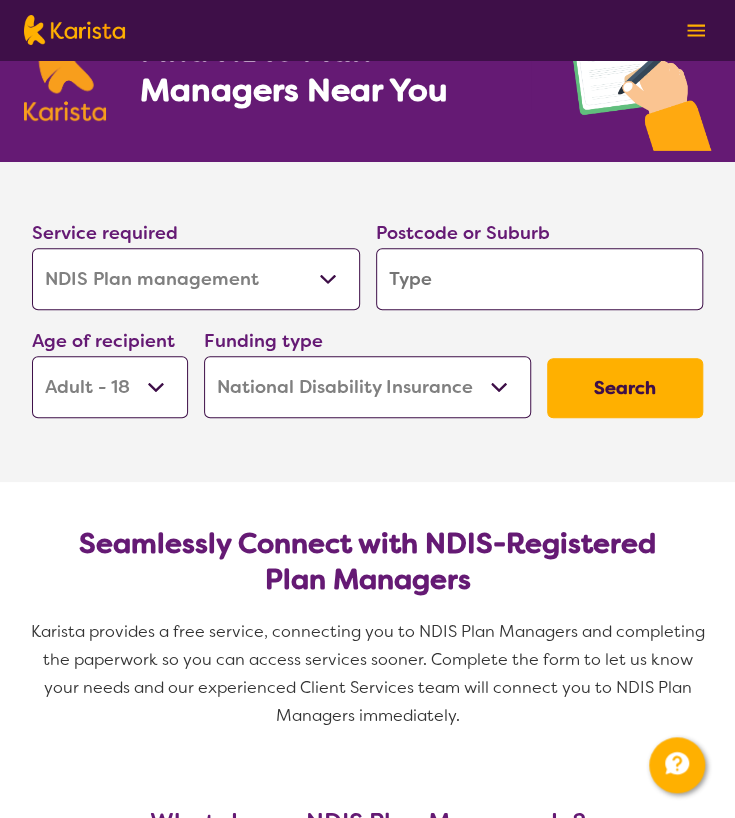 click on "Postcode or Suburb" at bounding box center [463, 233] 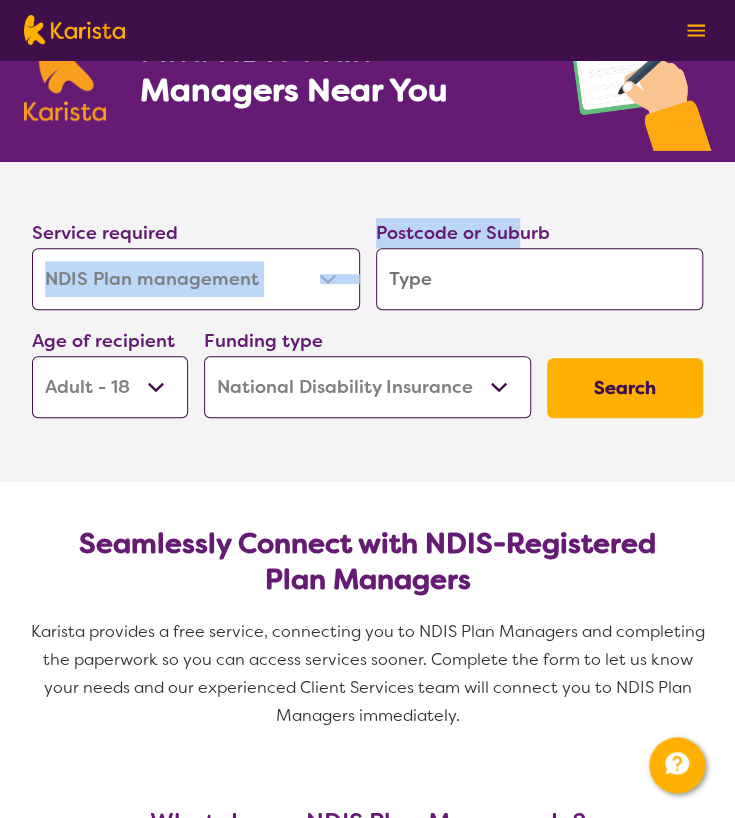 drag, startPoint x: 366, startPoint y: 230, endPoint x: 516, endPoint y: 229, distance: 150.00333 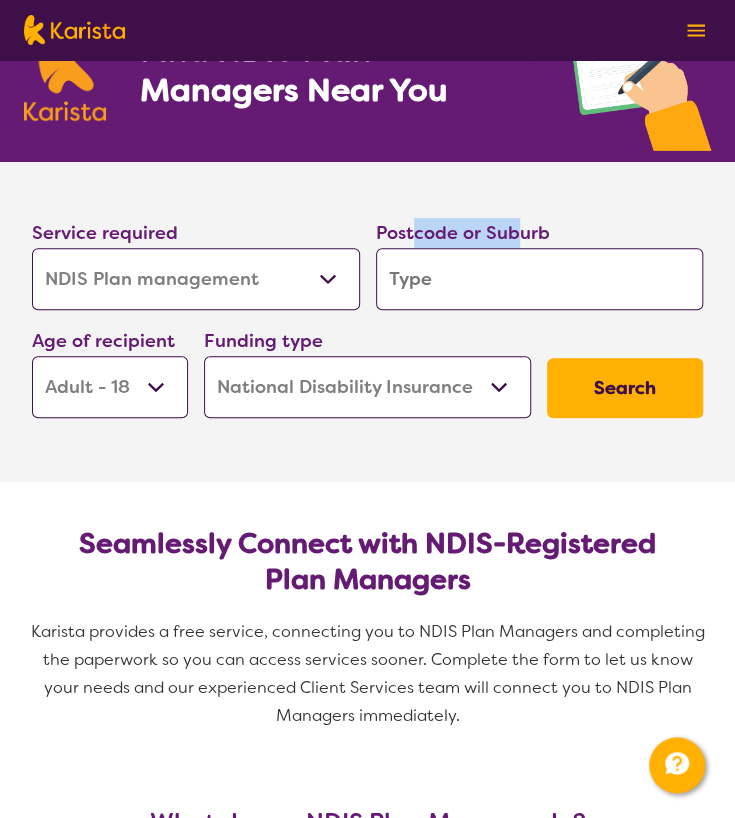 drag, startPoint x: 516, startPoint y: 235, endPoint x: 412, endPoint y: 234, distance: 104.00481 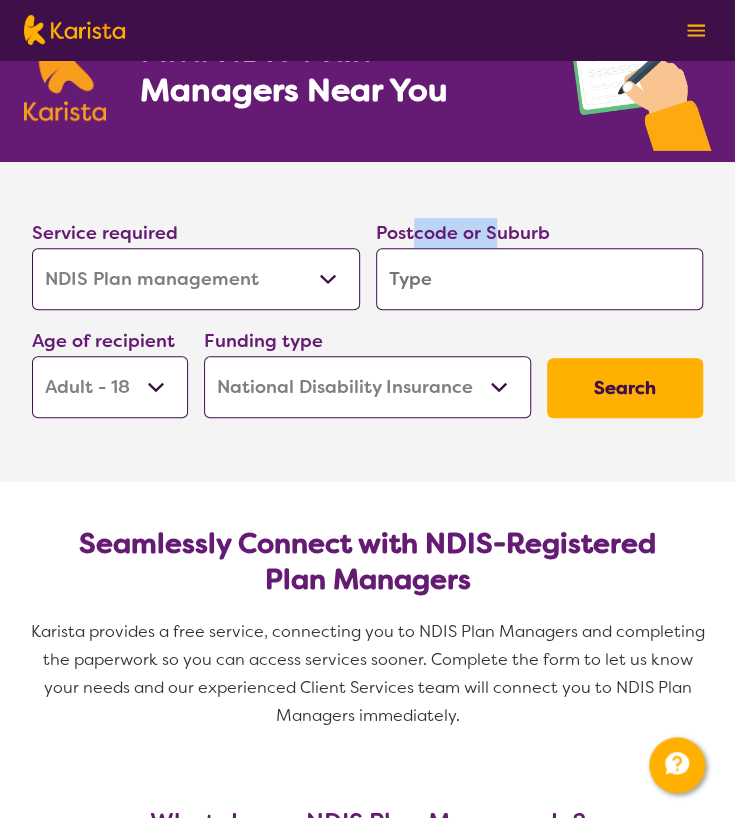 drag, startPoint x: 416, startPoint y: 234, endPoint x: 494, endPoint y: 228, distance: 78.23043 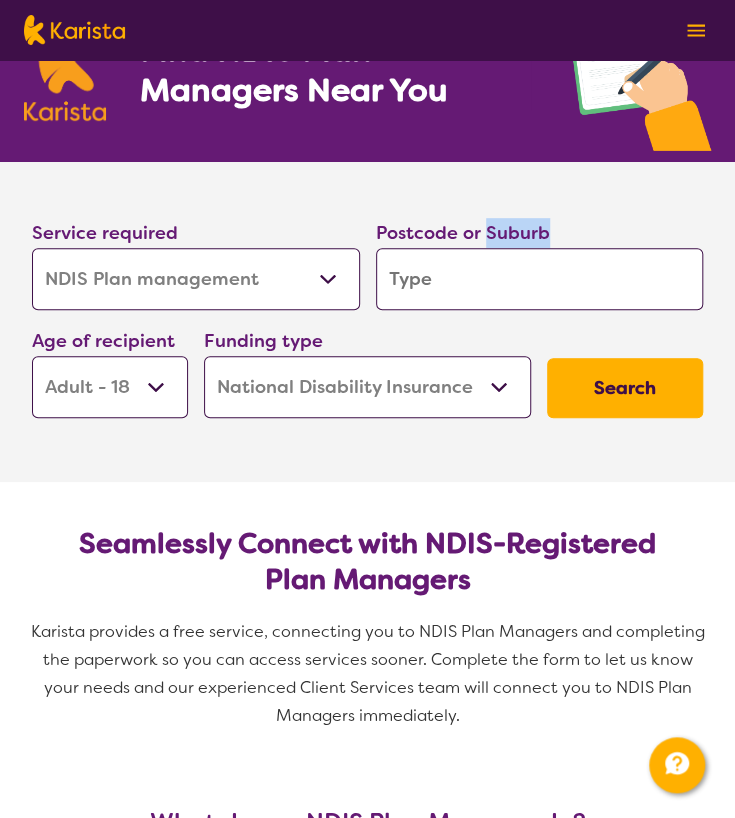 click on "Postcode or Suburb" at bounding box center [463, 233] 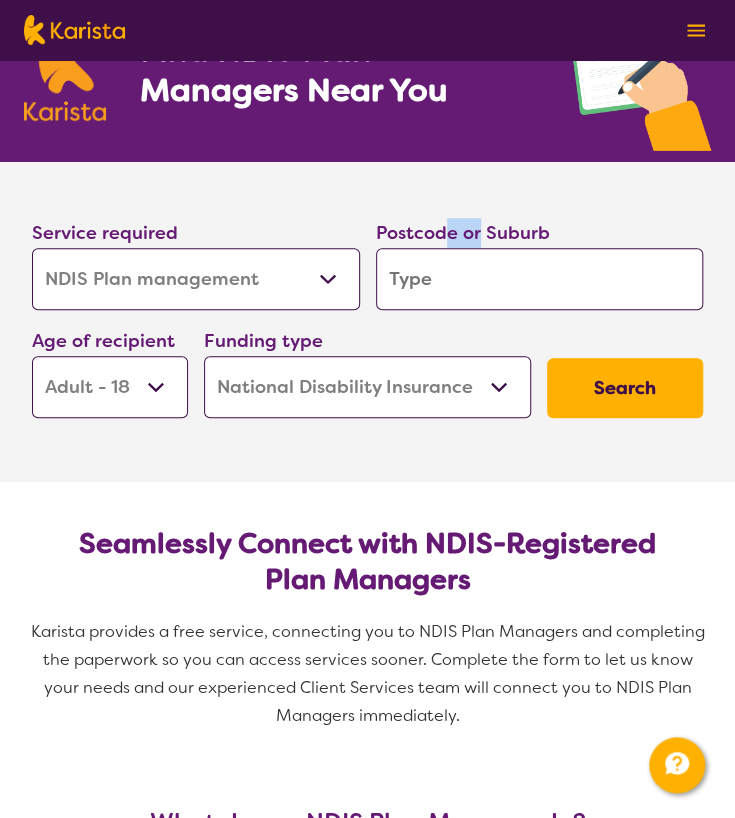 drag, startPoint x: 477, startPoint y: 231, endPoint x: 448, endPoint y: 230, distance: 29.017237 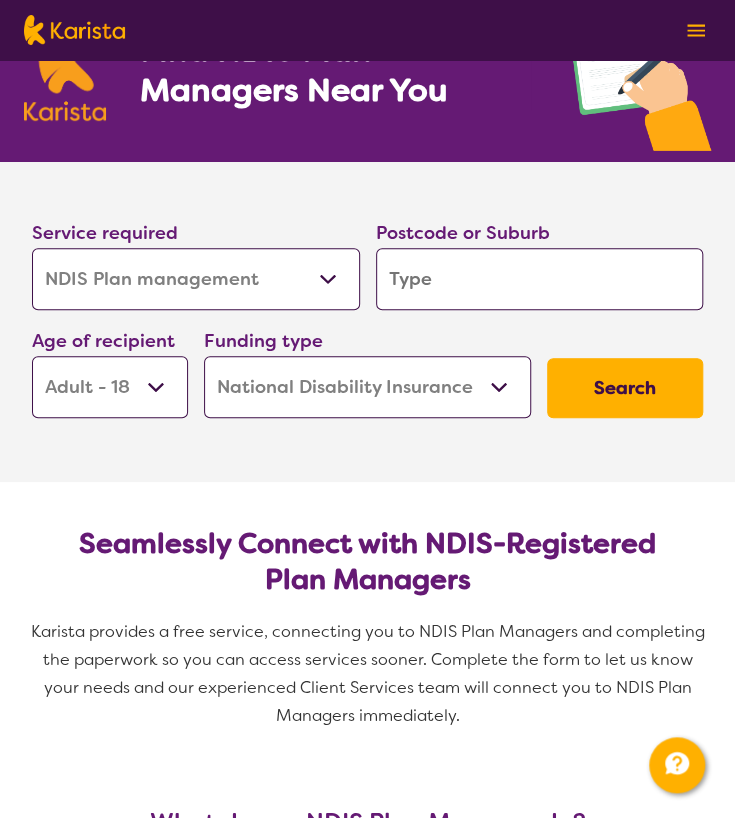 click on "Postcode or Suburb" at bounding box center [463, 233] 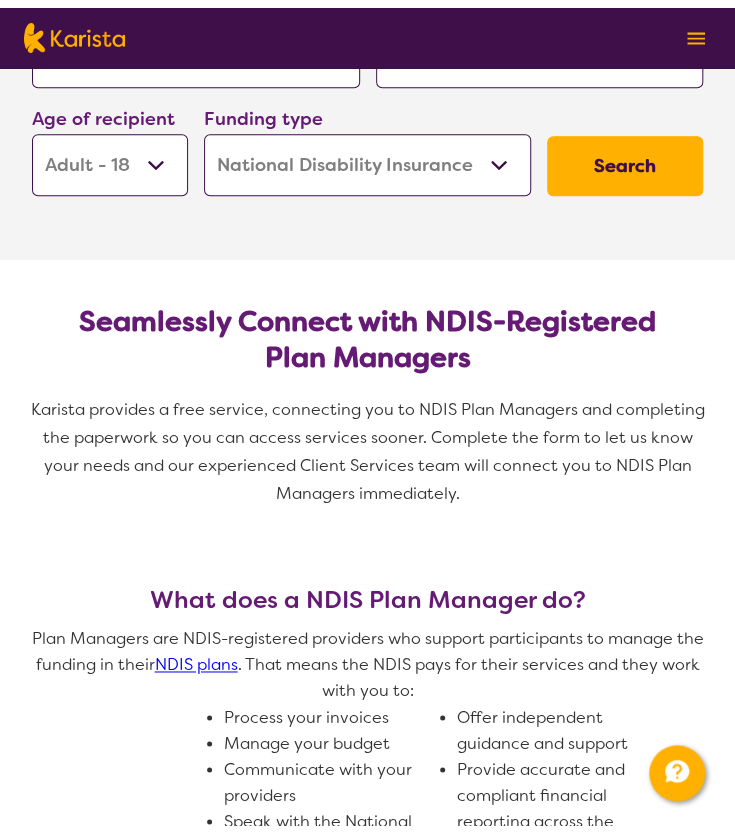 scroll, scrollTop: 0, scrollLeft: 0, axis: both 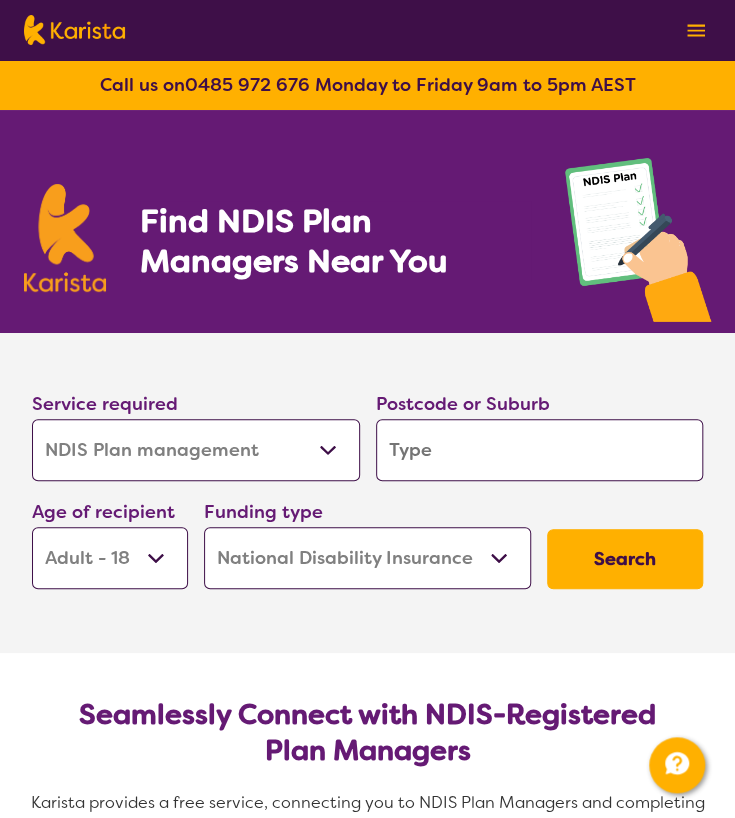 click on "Search" at bounding box center [625, 559] 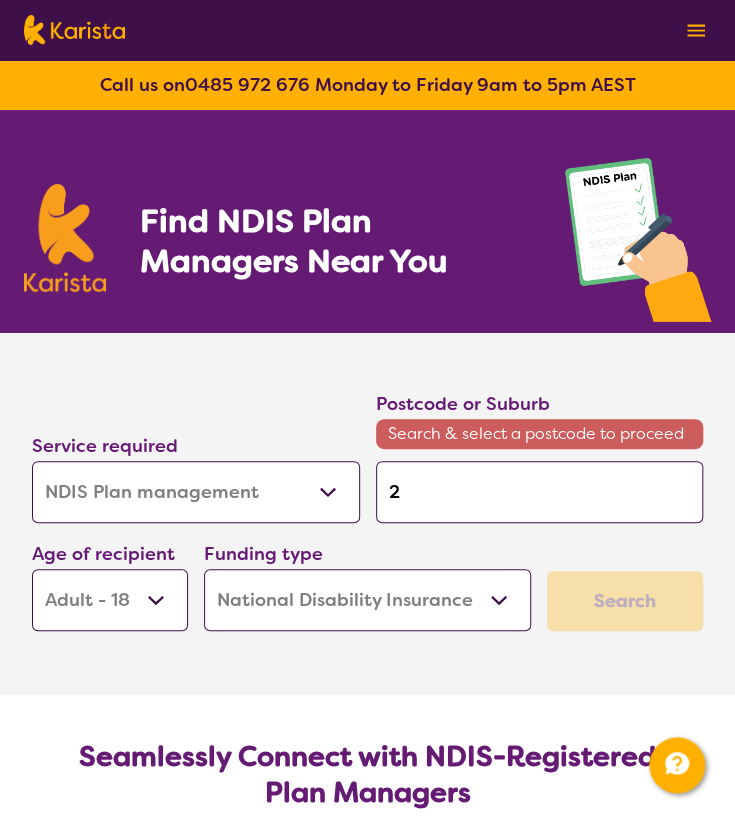 type on "20" 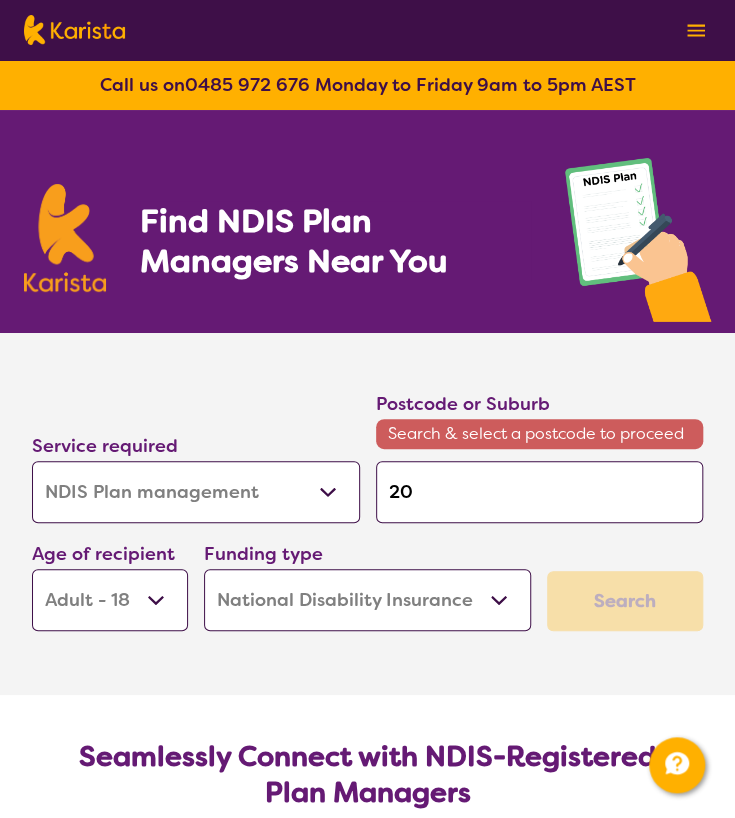 type on "206" 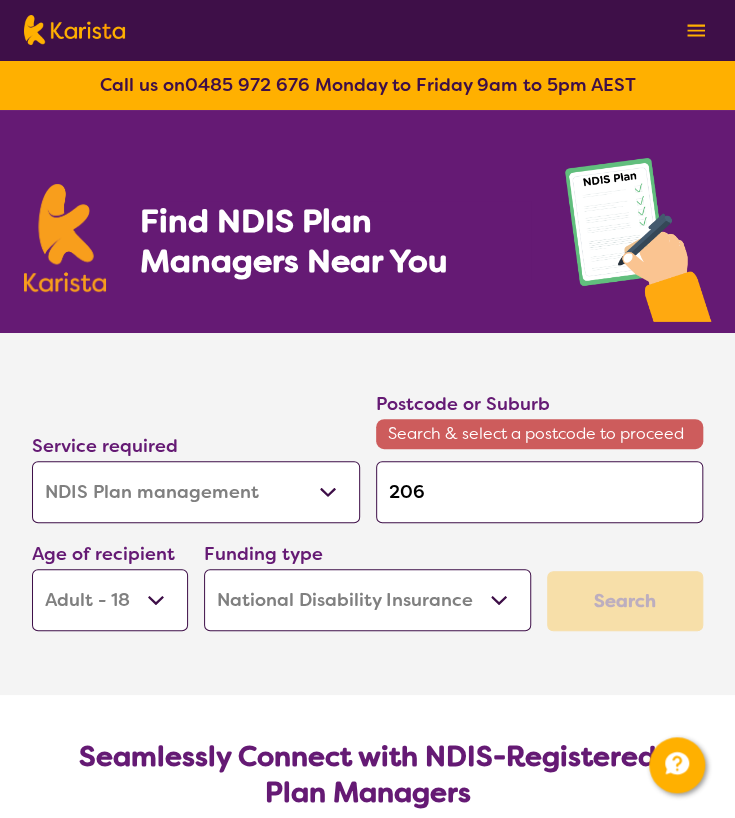 type on "[YEAR]" 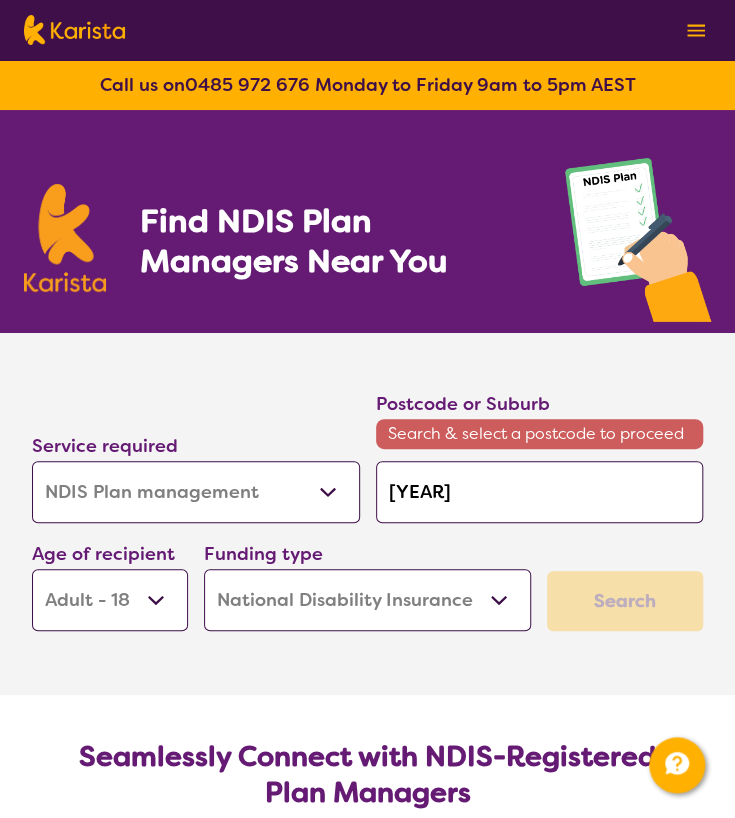click on "Search" at bounding box center [625, 601] 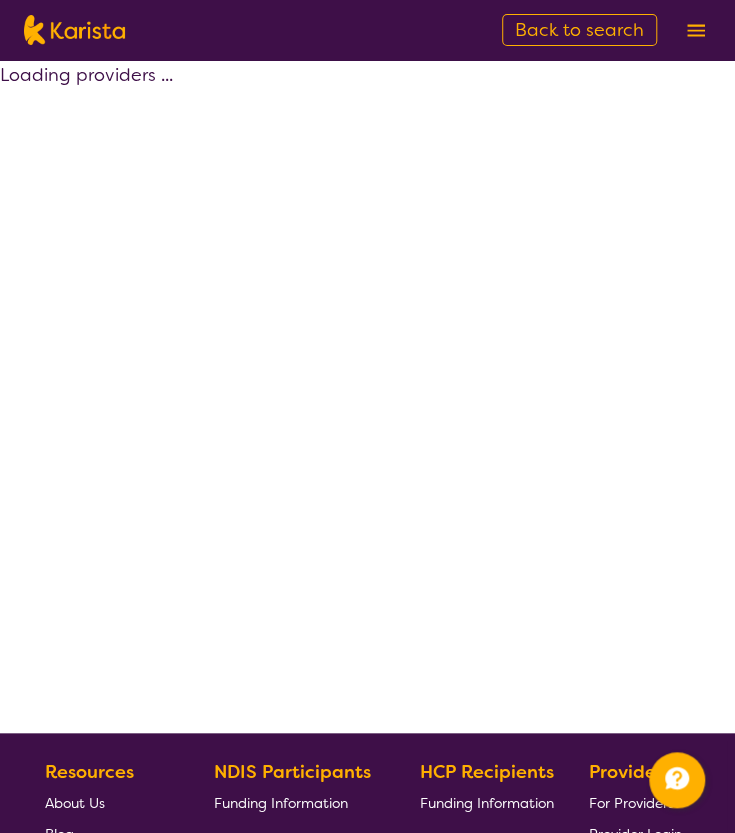 select on "by_score" 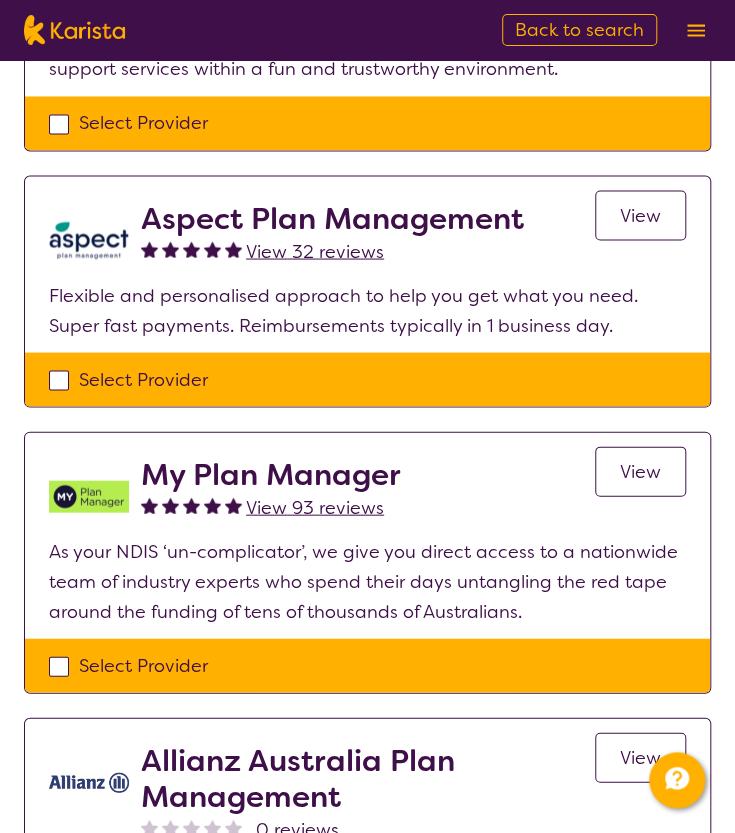 scroll, scrollTop: 879, scrollLeft: 0, axis: vertical 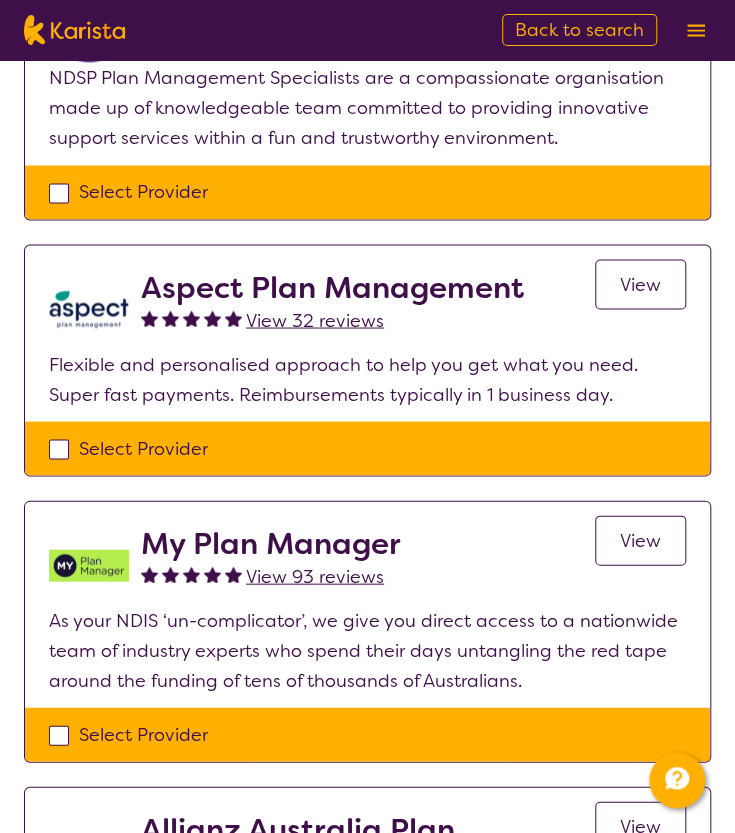 click on "Aspect Plan Management" at bounding box center (332, 287) 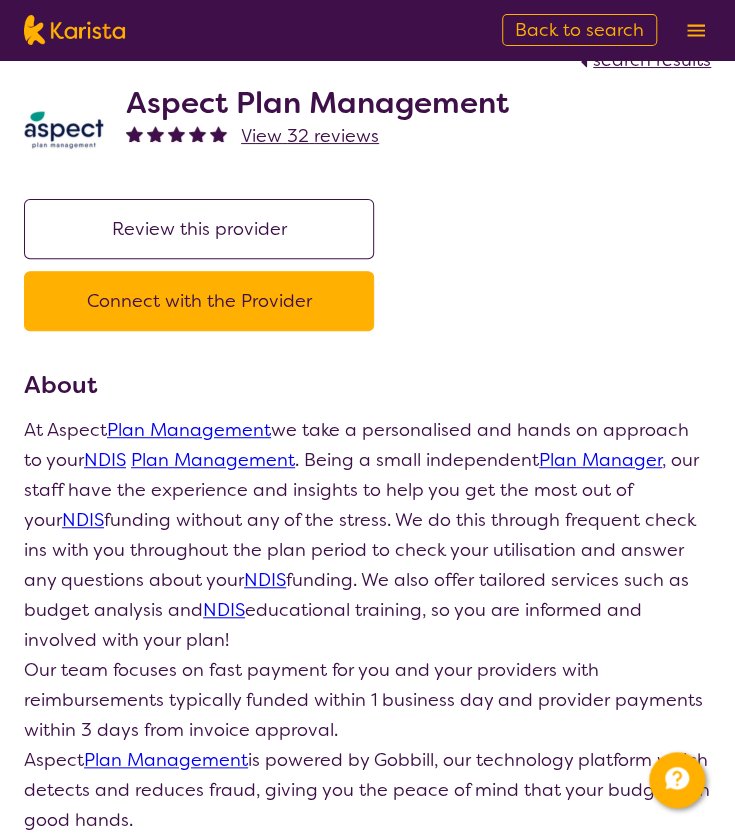 scroll, scrollTop: 0, scrollLeft: 0, axis: both 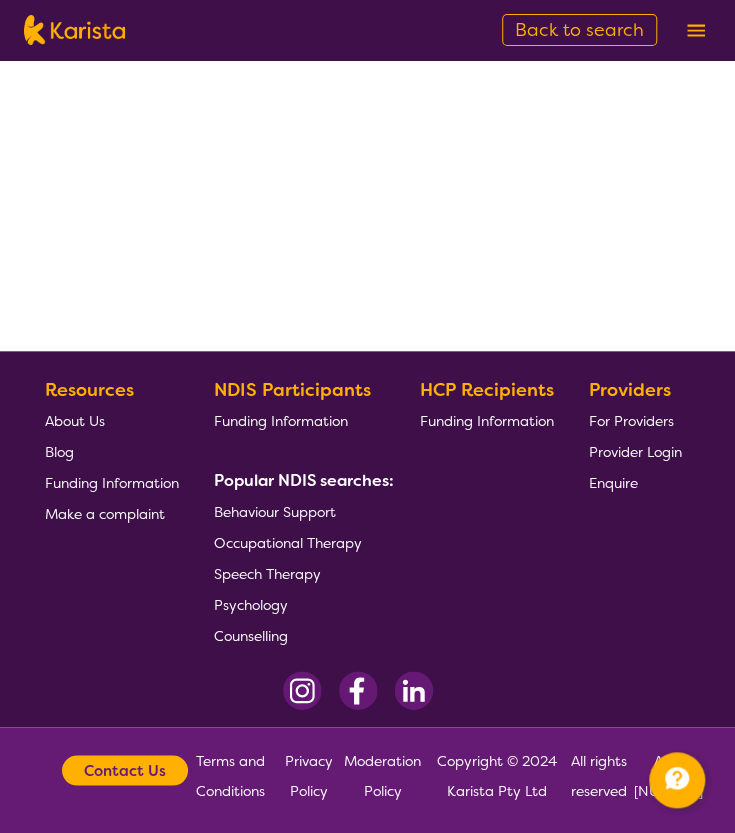 select on "by_score" 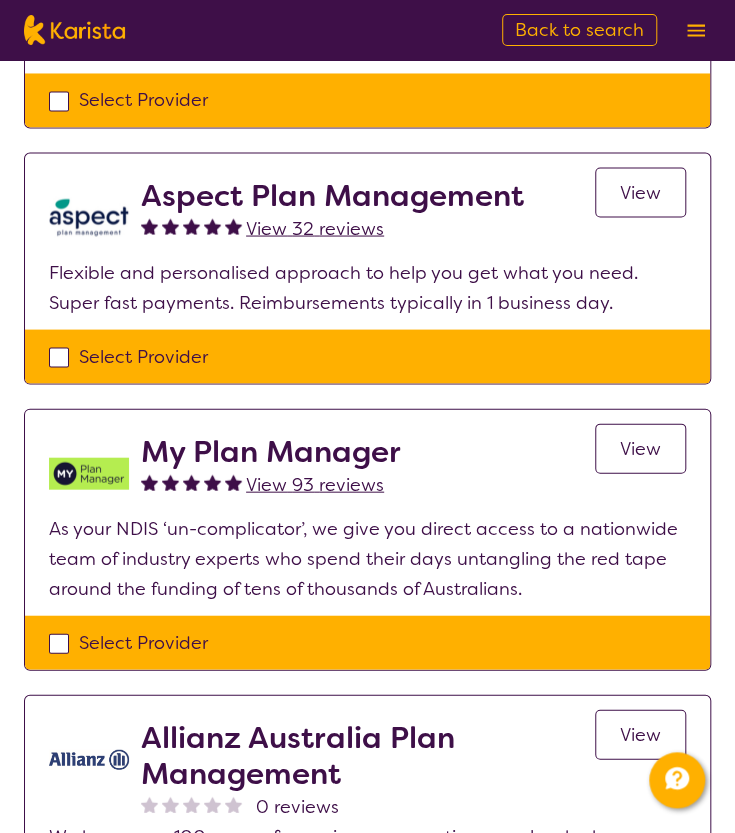 scroll, scrollTop: 969, scrollLeft: 0, axis: vertical 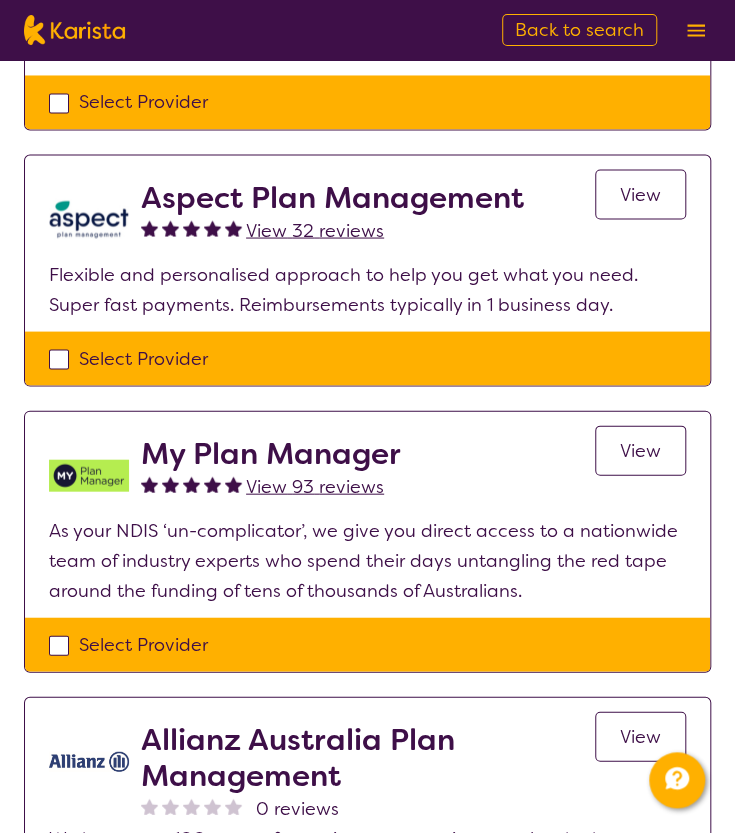 click on "View" at bounding box center [640, 450] 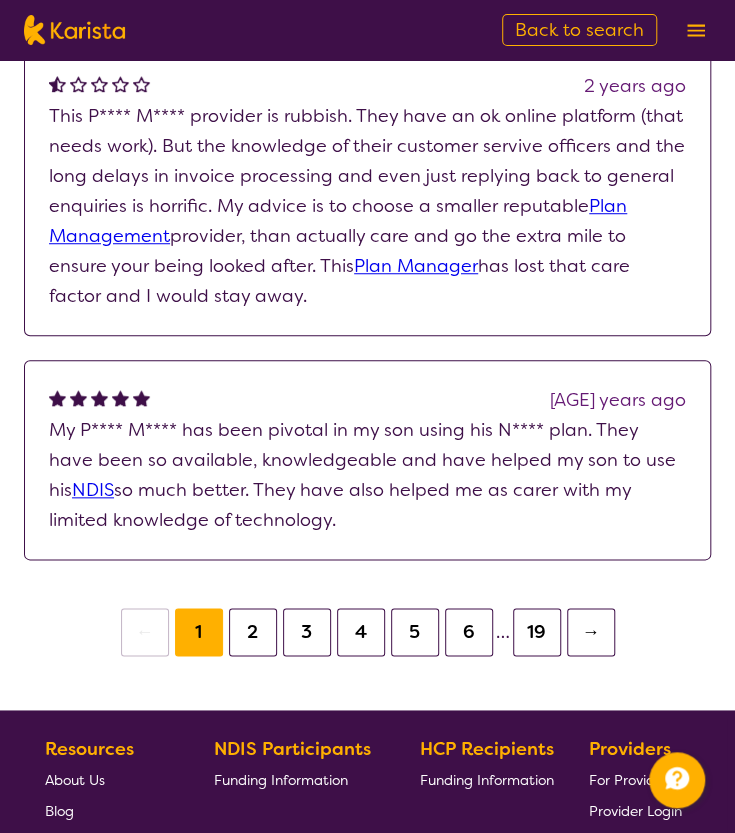 scroll, scrollTop: 2492, scrollLeft: 0, axis: vertical 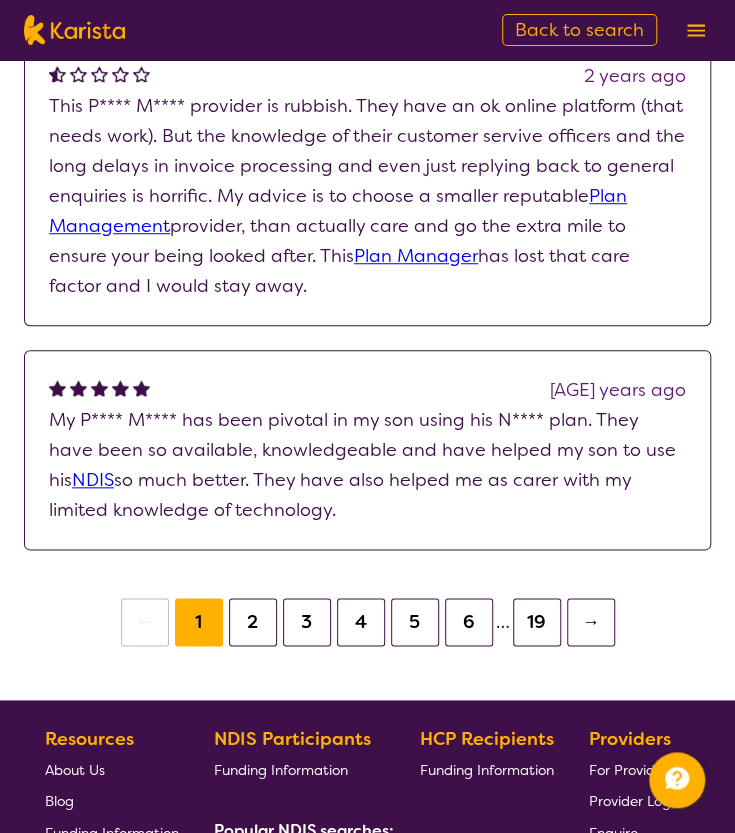 select on "by_score" 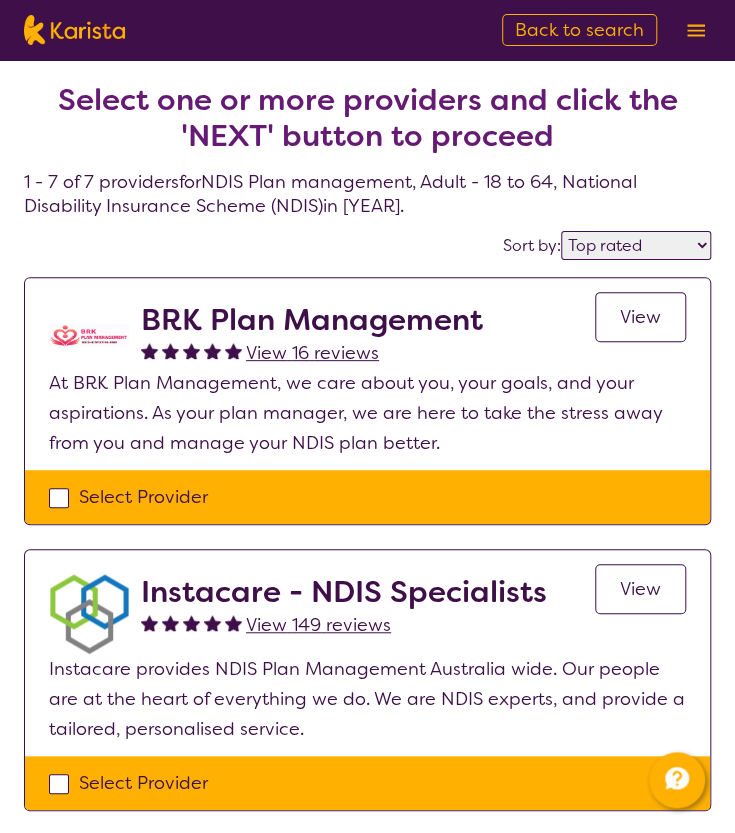scroll, scrollTop: 0, scrollLeft: 0, axis: both 